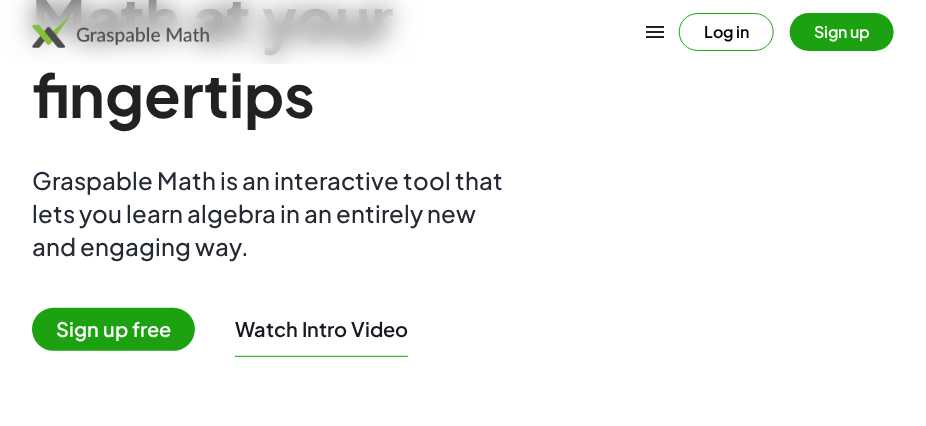 scroll, scrollTop: 133, scrollLeft: 0, axis: vertical 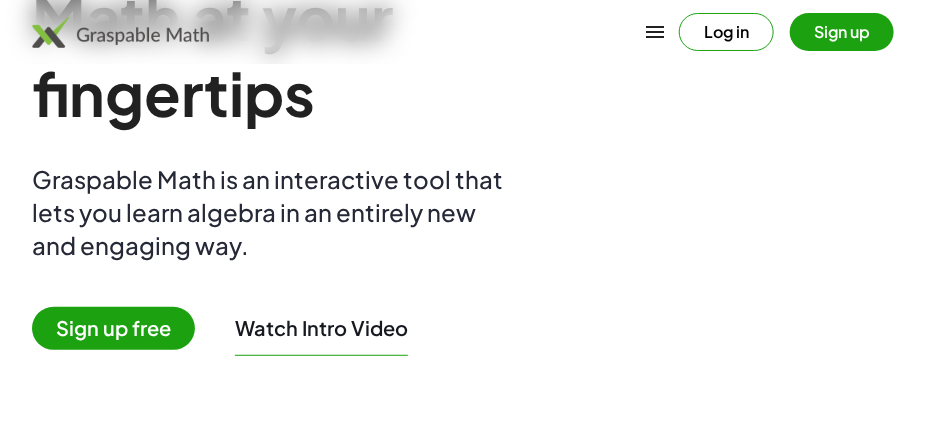 click on "Sign up free" at bounding box center [113, 328] 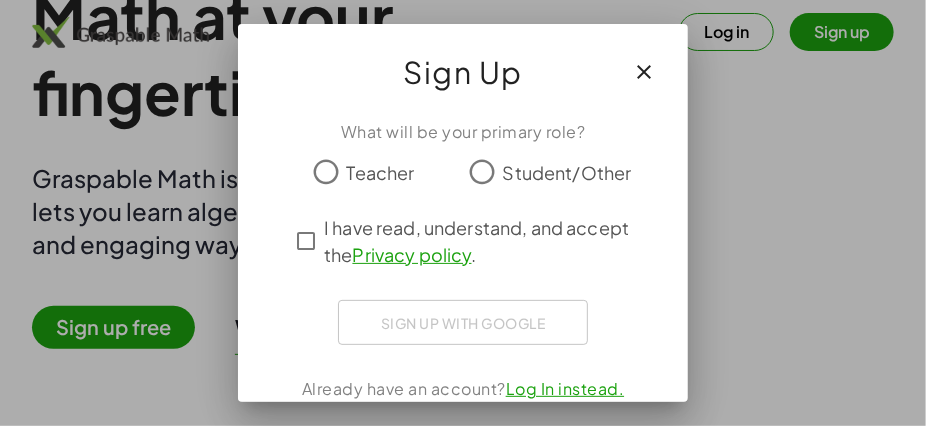 scroll, scrollTop: 0, scrollLeft: 0, axis: both 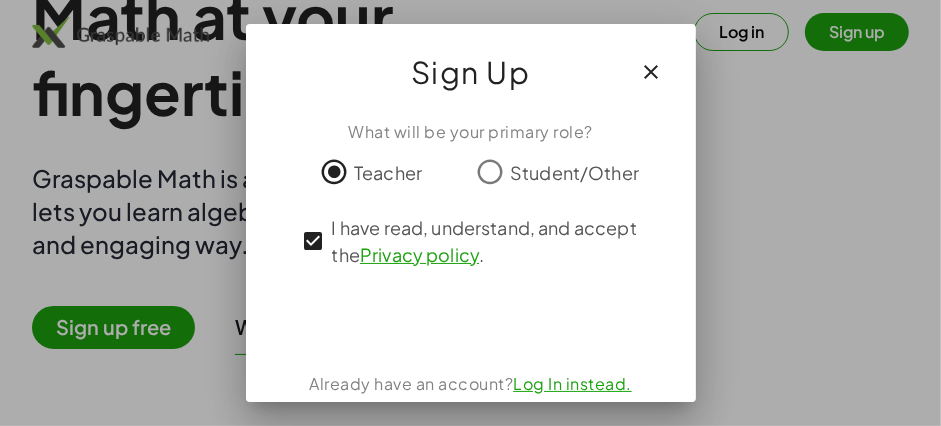 click on "Log In instead." at bounding box center (572, 383) 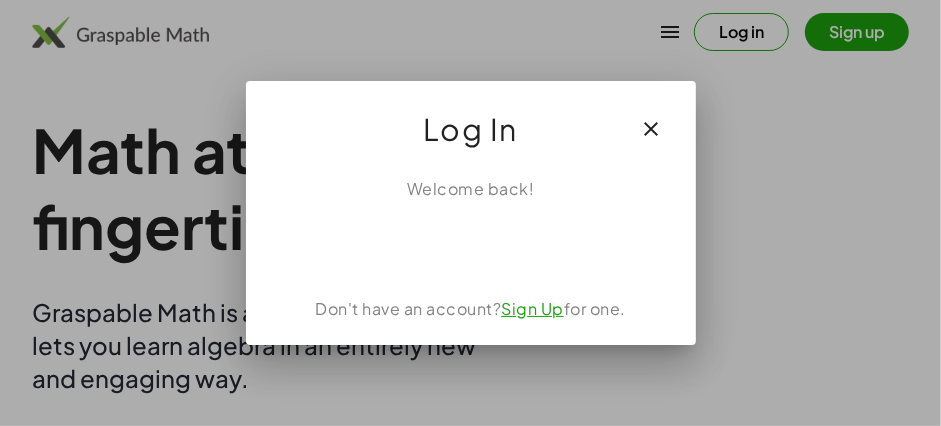 click on "Sign Up" at bounding box center (532, 308) 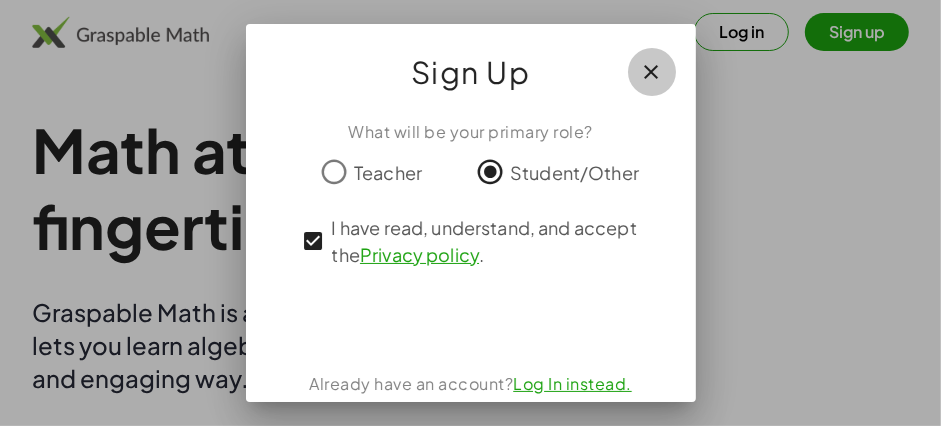click 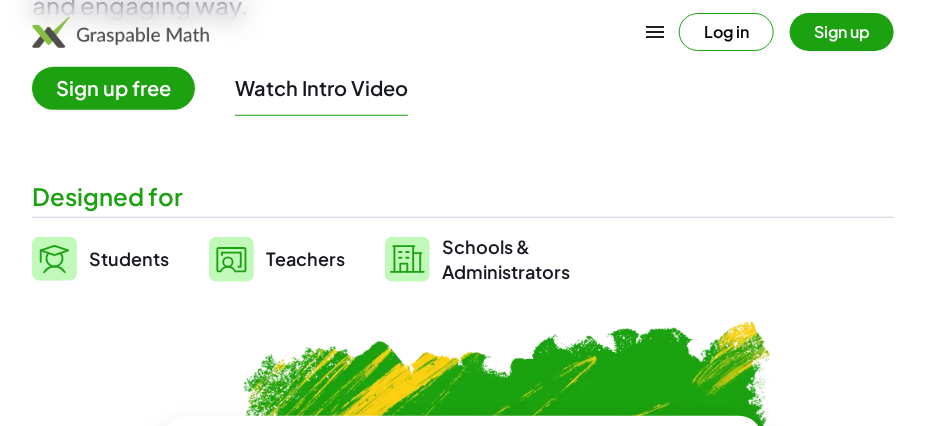 scroll, scrollTop: 374, scrollLeft: 0, axis: vertical 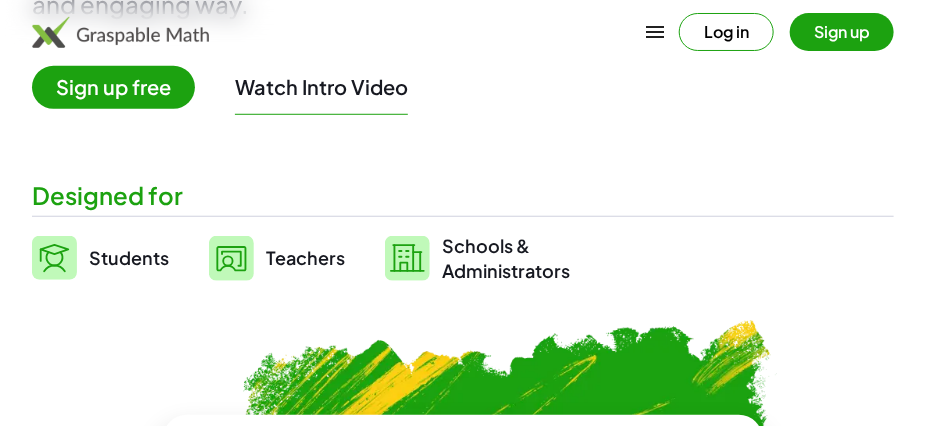 click on "Teachers" at bounding box center (305, 258) 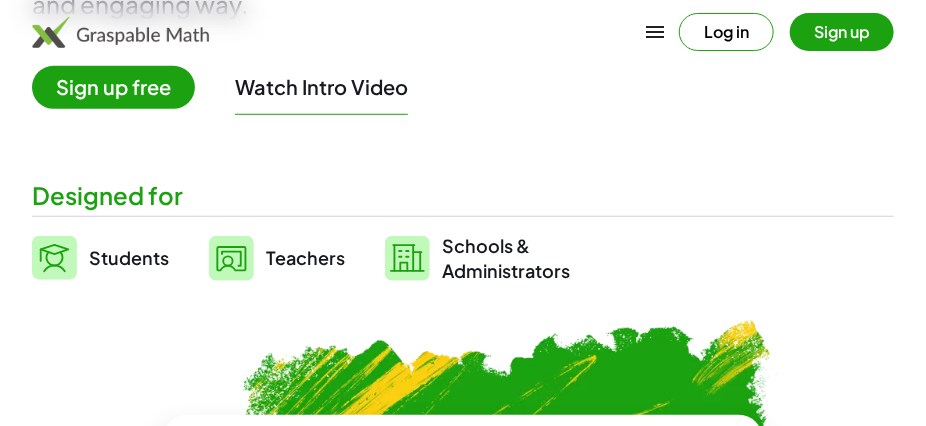 click on "Teachers" at bounding box center (305, 258) 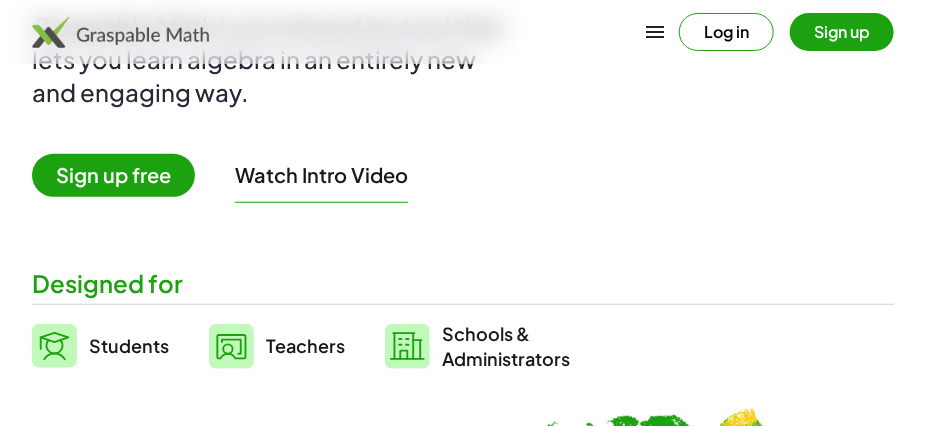 scroll, scrollTop: 287, scrollLeft: 0, axis: vertical 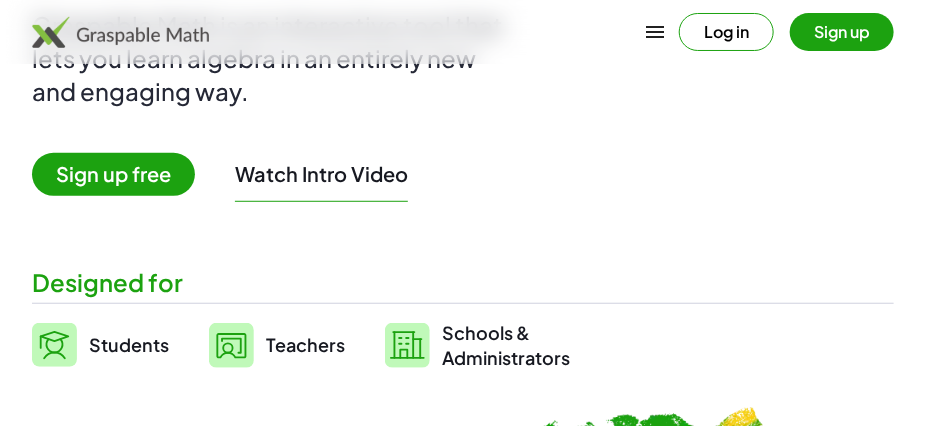 click on "Watch Intro Video" at bounding box center [321, 174] 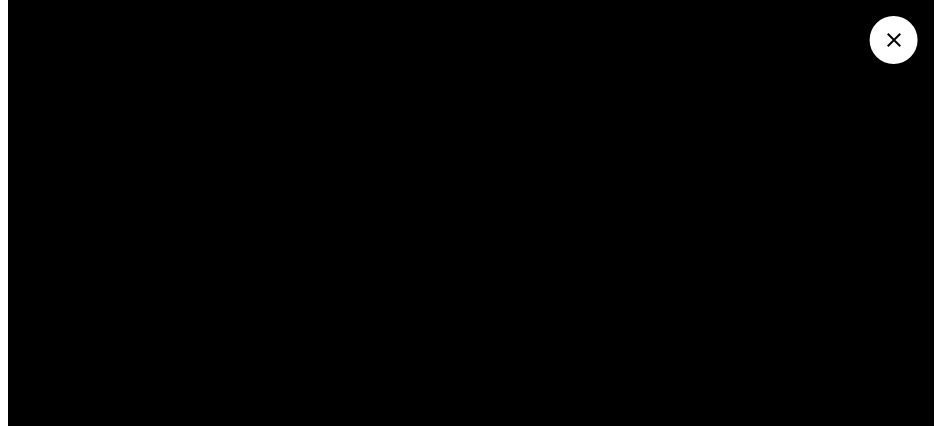scroll, scrollTop: 0, scrollLeft: 0, axis: both 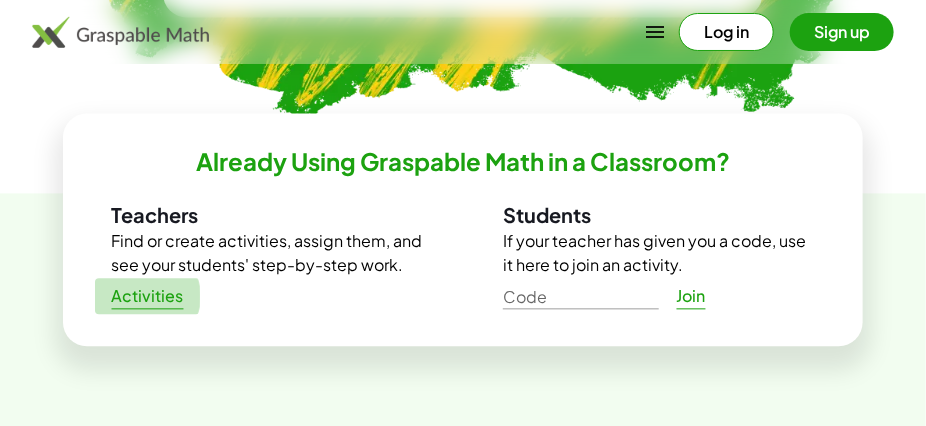 click on "Activities" 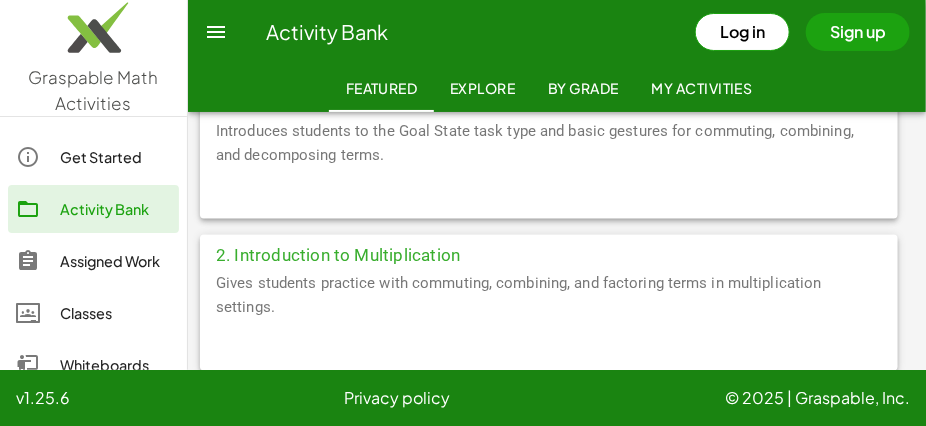 scroll, scrollTop: 718, scrollLeft: 0, axis: vertical 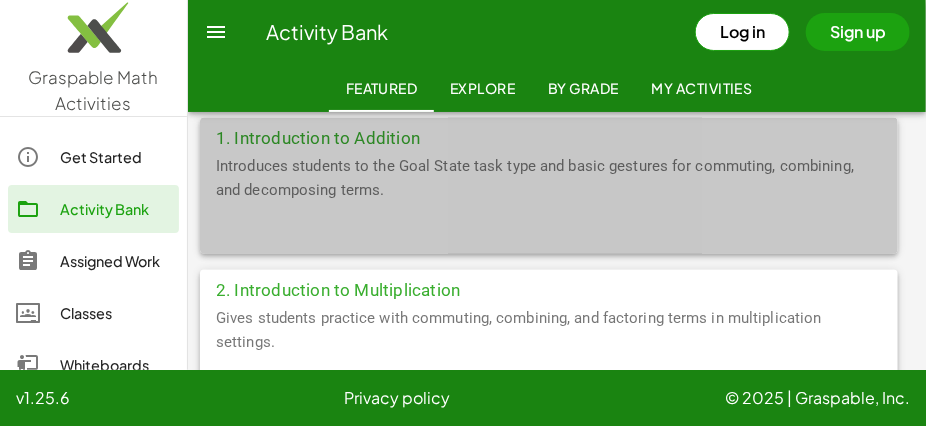 click on "1. Introduction to Addition" 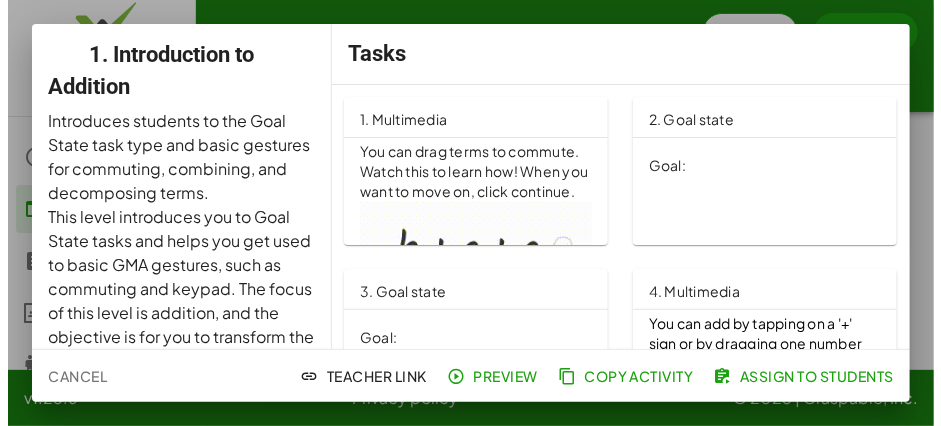 scroll, scrollTop: 0, scrollLeft: 0, axis: both 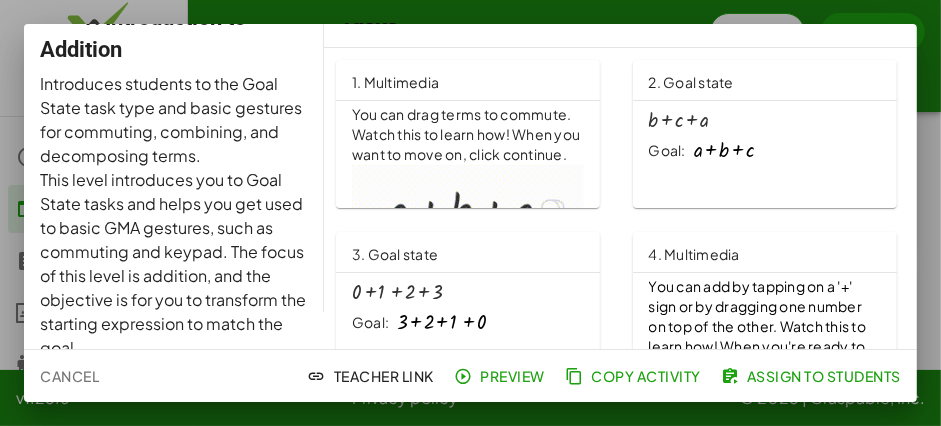 click on "You can drag terms to commute. Watch this to learn how! When you want to move on, click continue." at bounding box center (468, 135) 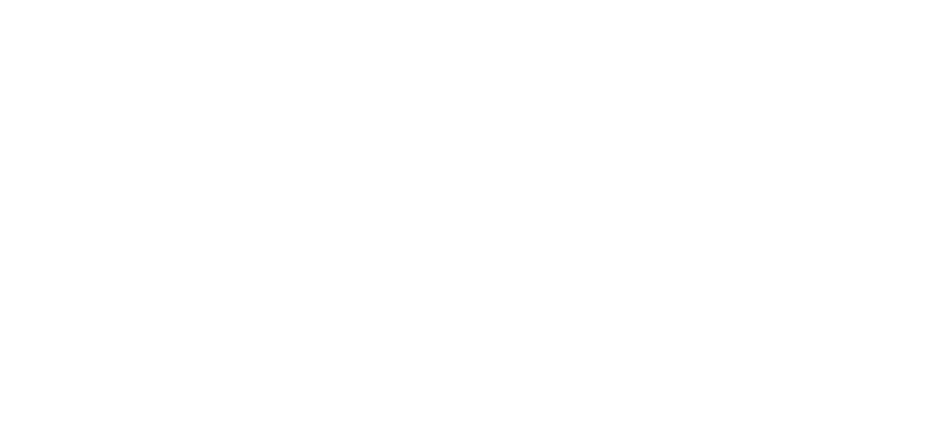 scroll, scrollTop: 0, scrollLeft: 0, axis: both 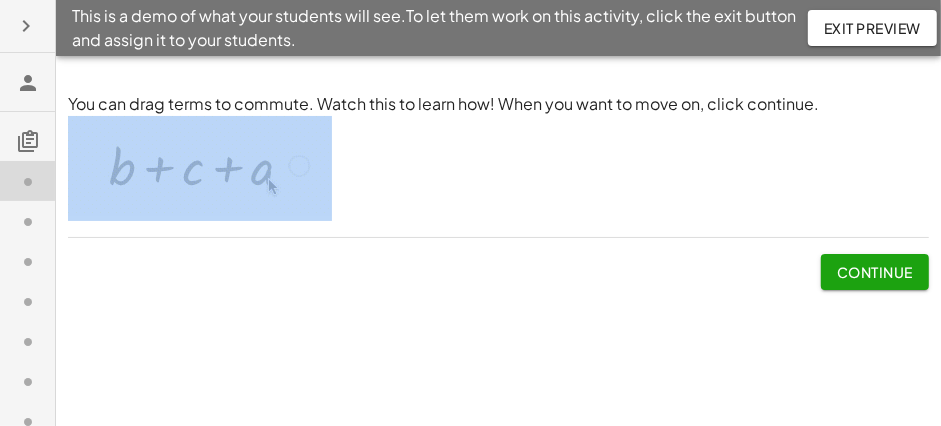 drag, startPoint x: 0, startPoint y: 0, endPoint x: 319, endPoint y: 250, distance: 405.29126 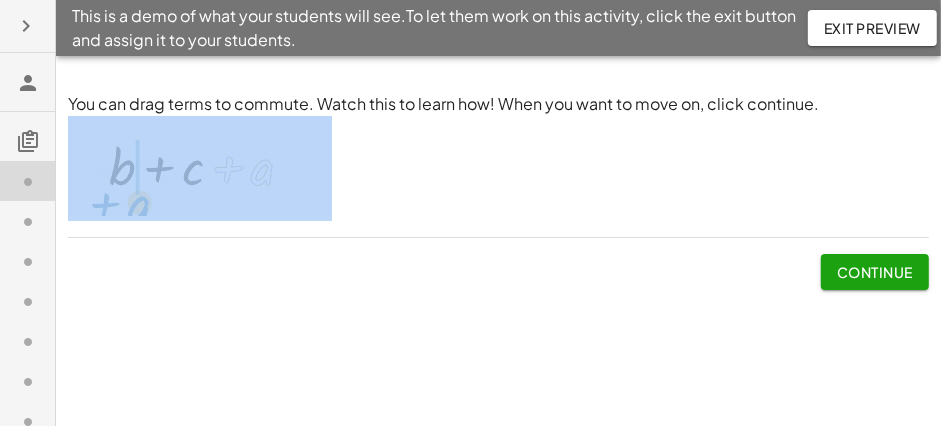 click on "You can drag terms to commute. Watch this to learn how! When you want to move on, click continue.  Continue" 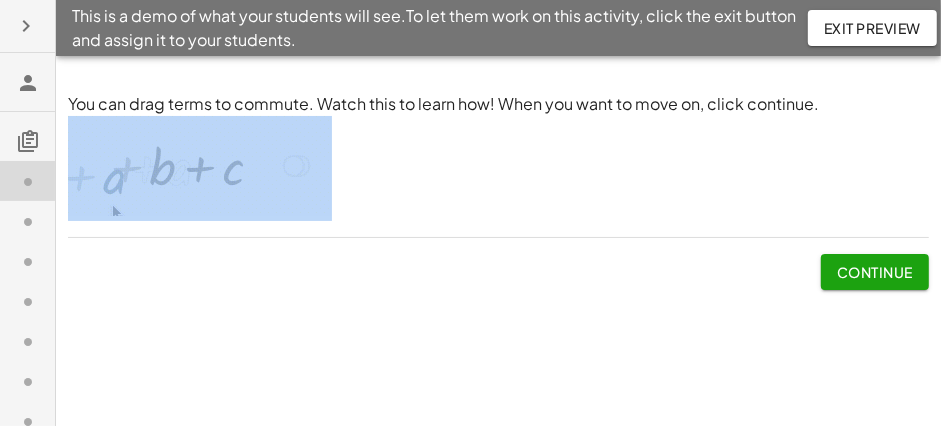 drag, startPoint x: 319, startPoint y: 250, endPoint x: 383, endPoint y: 341, distance: 111.25197 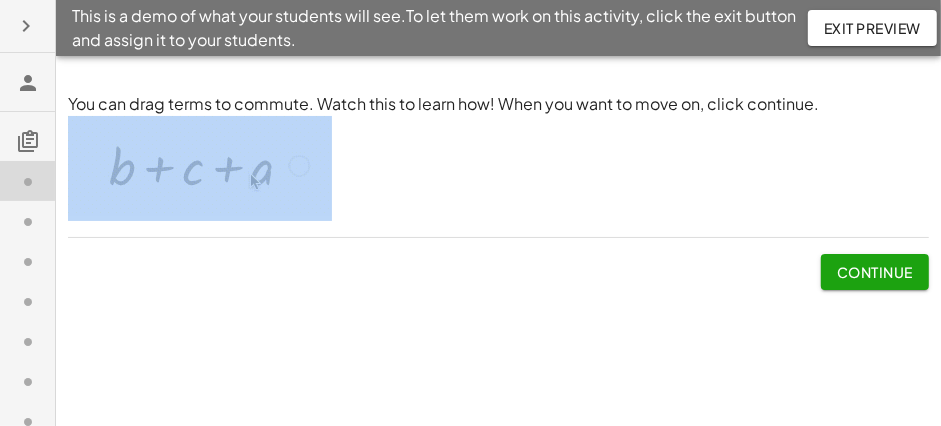 click on "You can drag terms to commute. Watch this to learn how! When you want to move on, click continue.  Continue Make the expression match the goal! keyboard keypad undo undo redo redo fullscreen × Steps:  0 Goal: + a + b + c Reset   Continue  Make the expression match the goal! keyboard keypad undo undo redo redo fullscreen × Steps:  0 Goal: + 3 + 2 + 1 + 0 Reset   Continue  You can add by tapping on a '+' sign or by dragging one number on top of the other. Watch this to learn how! When you're ready to move on, click continue. Continue Make the expression match the goal! keyboard keypad undo undo redo redo fullscreen × Steps:  0 Goal: + 9 + 17 Reset   Continue  Make the expression match the goal! keyboard keypad undo undo redo redo fullscreen × Steps:  0 Goal: + y + z + 2 + 5 Reset   Continue  Make the expression match the goal! keyboard keypad undo undo redo redo fullscreen × Steps:  0 Goal: + 13 + y + 30 Reset   Continue  Make the expression match the goal! keyboard keypad undo undo redo redo × 0 + 9" 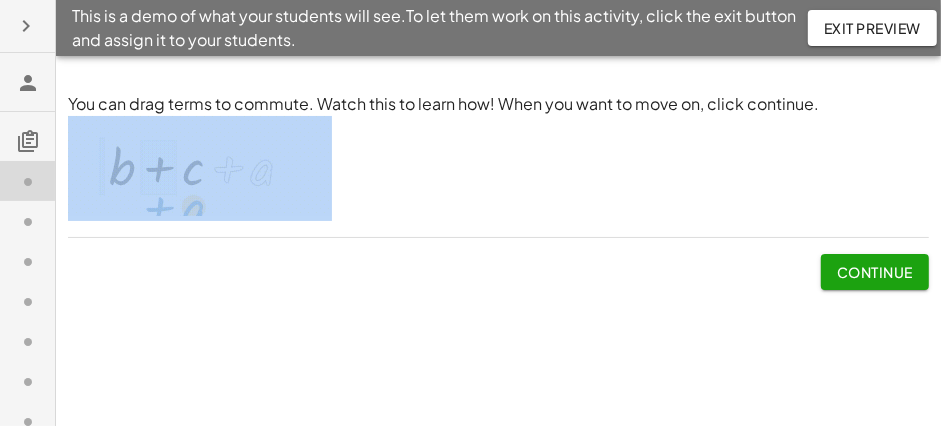 click on "You can drag terms to commute. Watch this to learn how! When you want to move on, click continue.  Continue Make the expression match the goal! keyboard keypad undo undo redo redo fullscreen × Steps:  0 Goal: + a + b + c Reset   Continue  Make the expression match the goal! keyboard keypad undo undo redo redo fullscreen × Steps:  0 Goal: + 3 + 2 + 1 + 0 Reset   Continue  You can add by tapping on a '+' sign or by dragging one number on top of the other. Watch this to learn how! When you're ready to move on, click continue. Continue Make the expression match the goal! keyboard keypad undo undo redo redo fullscreen × Steps:  0 Goal: + 9 + 17 Reset   Continue  Make the expression match the goal! keyboard keypad undo undo redo redo fullscreen × Steps:  0 Goal: + y + z + 2 + 5 Reset   Continue  Make the expression match the goal! keyboard keypad undo undo redo redo fullscreen × Steps:  0 Goal: + 13 + y + 30 Reset   Continue  Make the expression match the goal! keyboard keypad undo undo redo redo × 0 + 9" 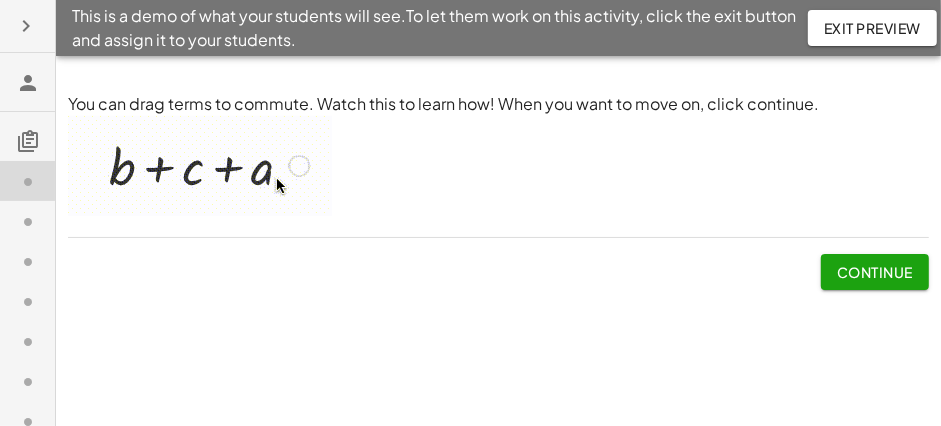 click on "Continue" 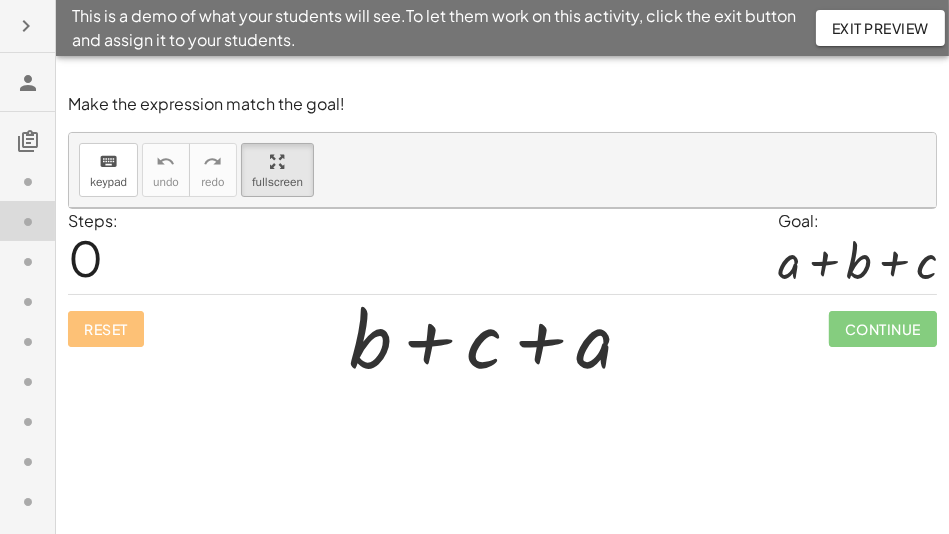 drag, startPoint x: 294, startPoint y: 149, endPoint x: 298, endPoint y: 223, distance: 74.10803 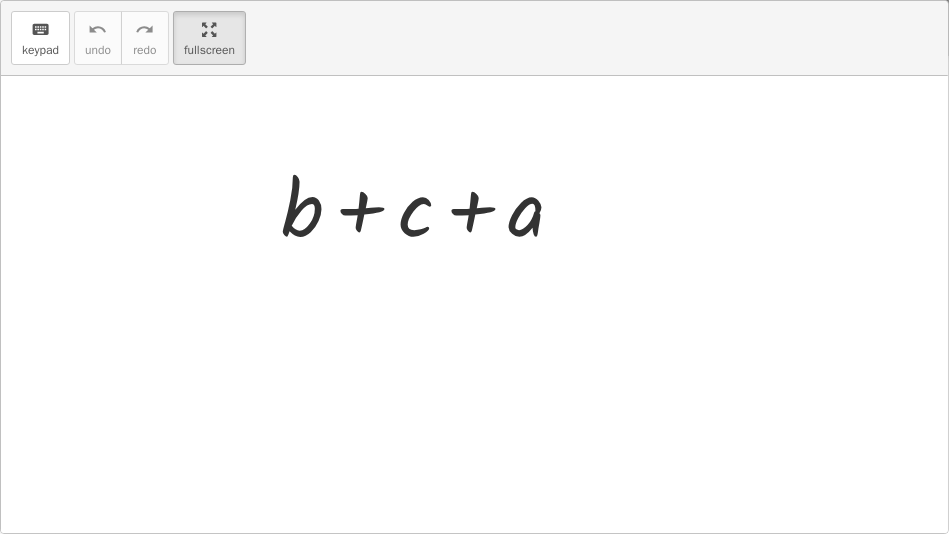 click on "keyboard keypad undo undo redo redo fullscreen + b + c + a ×" at bounding box center (474, 267) 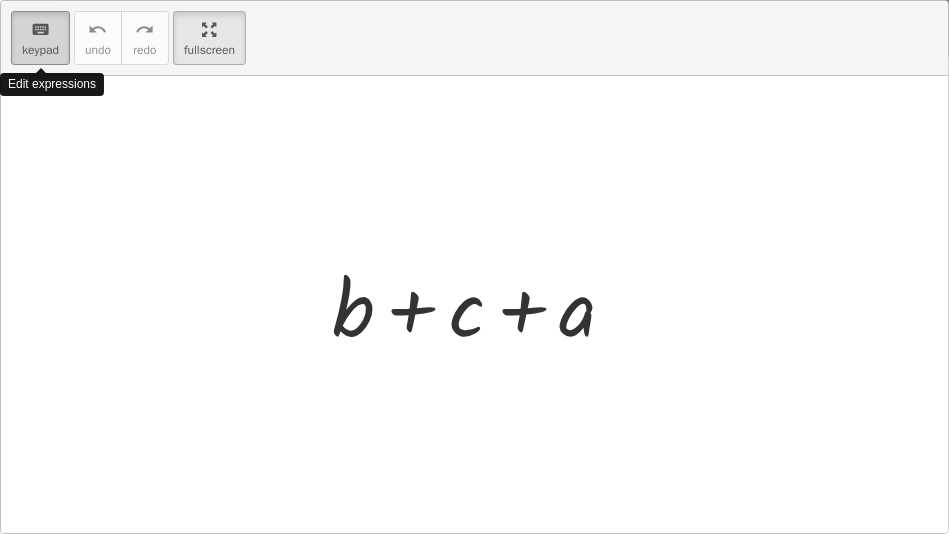 click on "keypad" at bounding box center [40, 50] 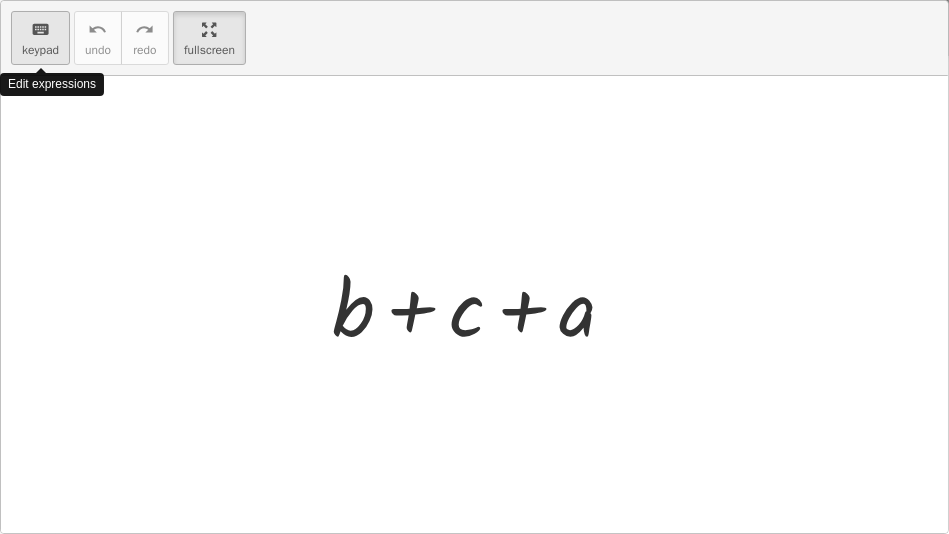 click on "keypad" at bounding box center (40, 50) 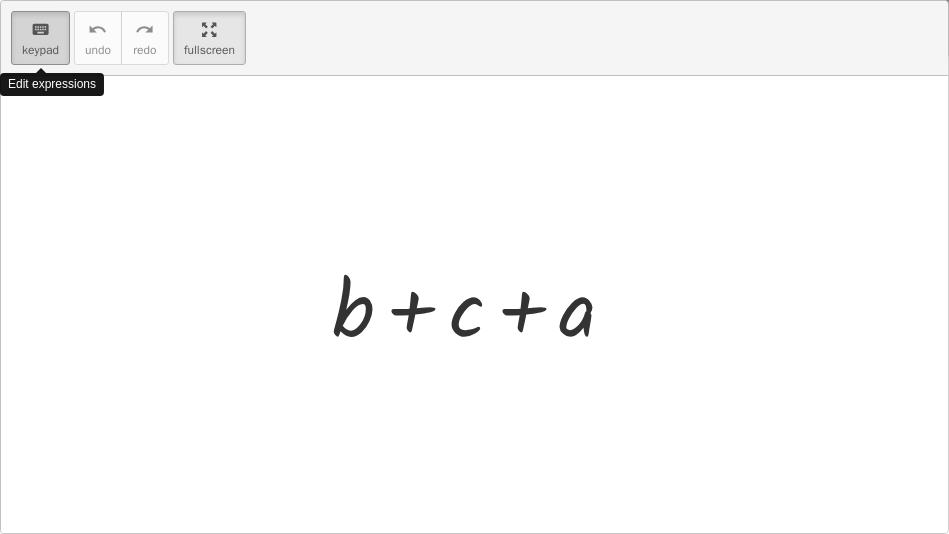 click on "keypad" at bounding box center [40, 50] 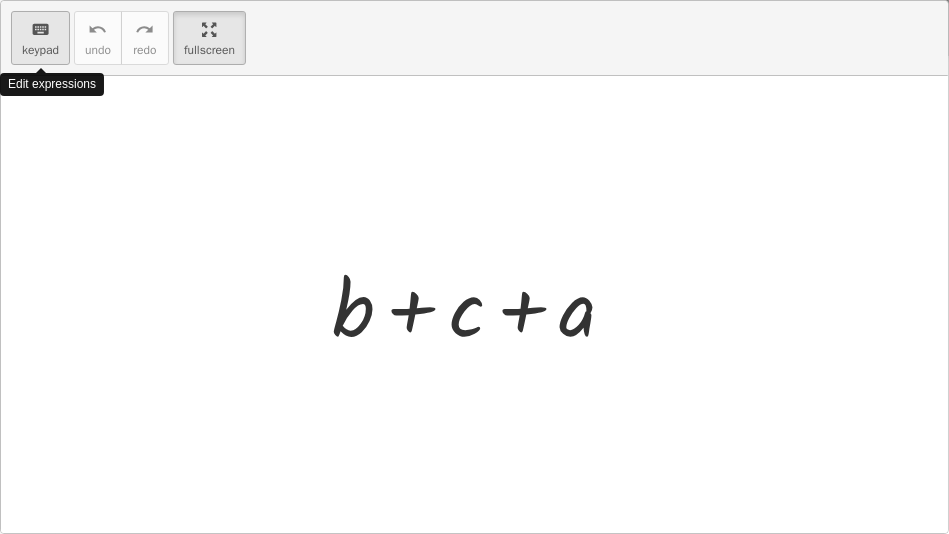 click on "keypad" at bounding box center (40, 50) 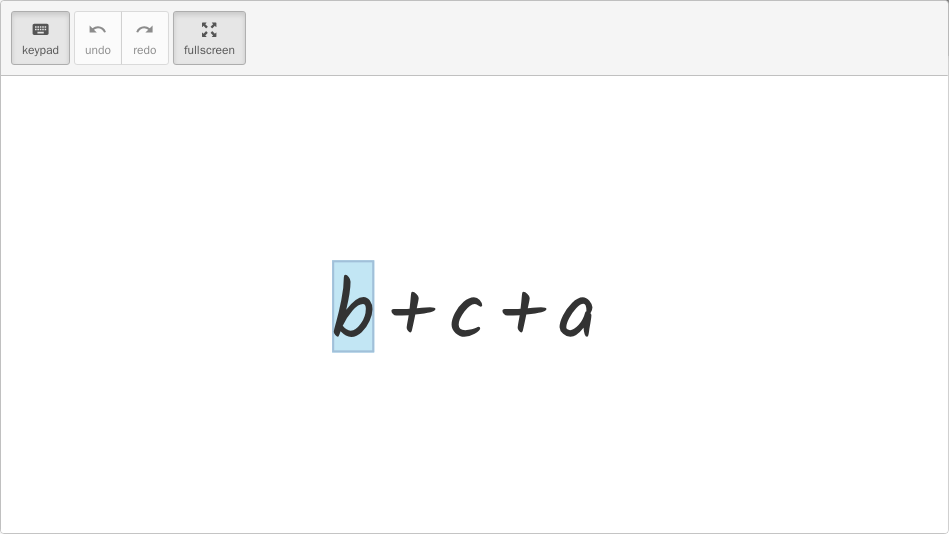 click at bounding box center (353, 306) 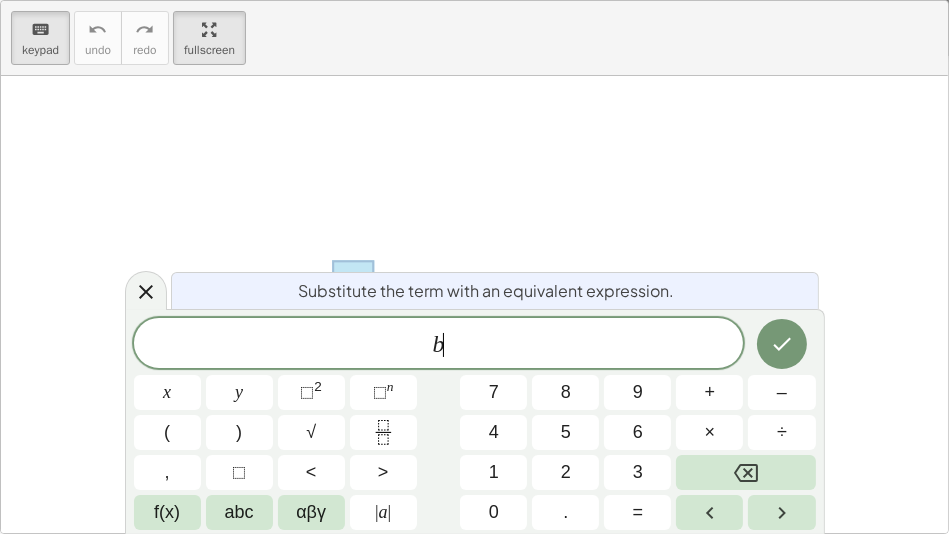 click on "b ​" at bounding box center (439, 345) 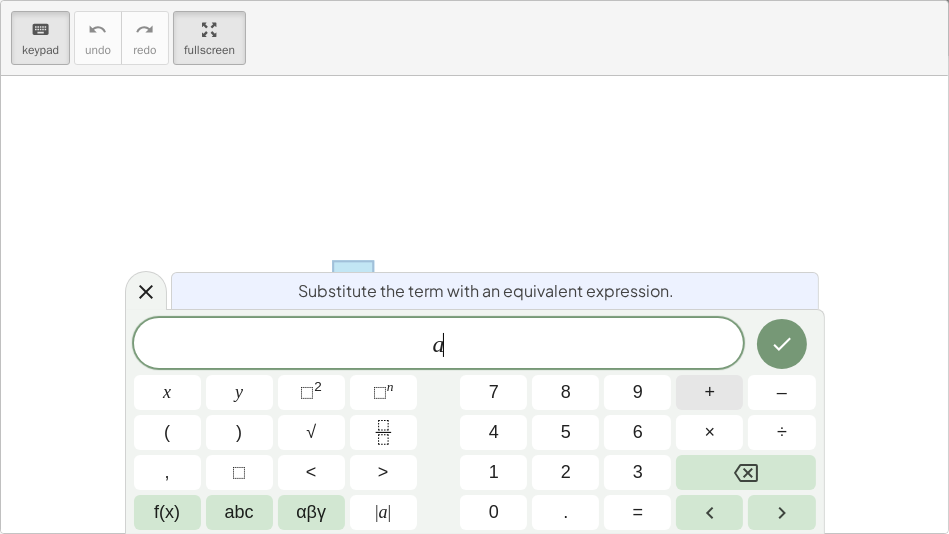 click on "+" at bounding box center (709, 392) 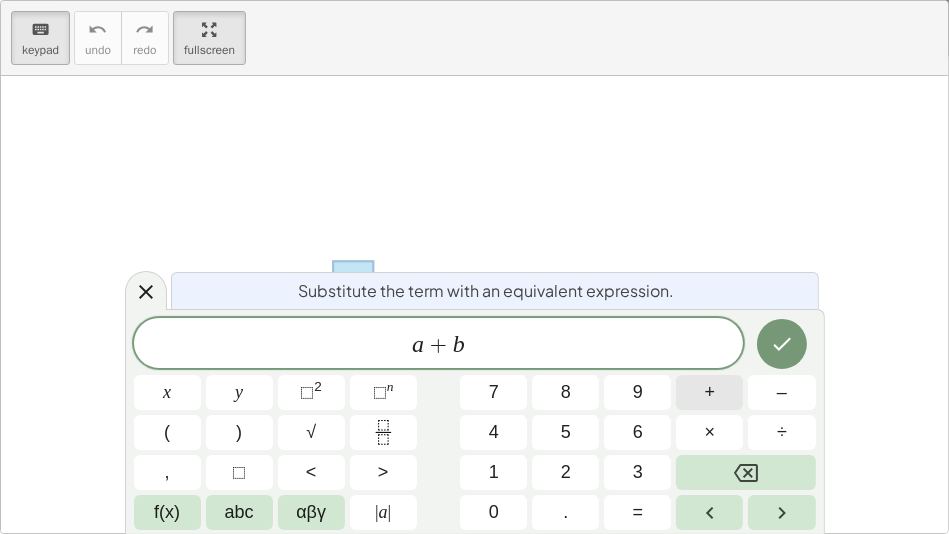 click on "+" at bounding box center [709, 392] 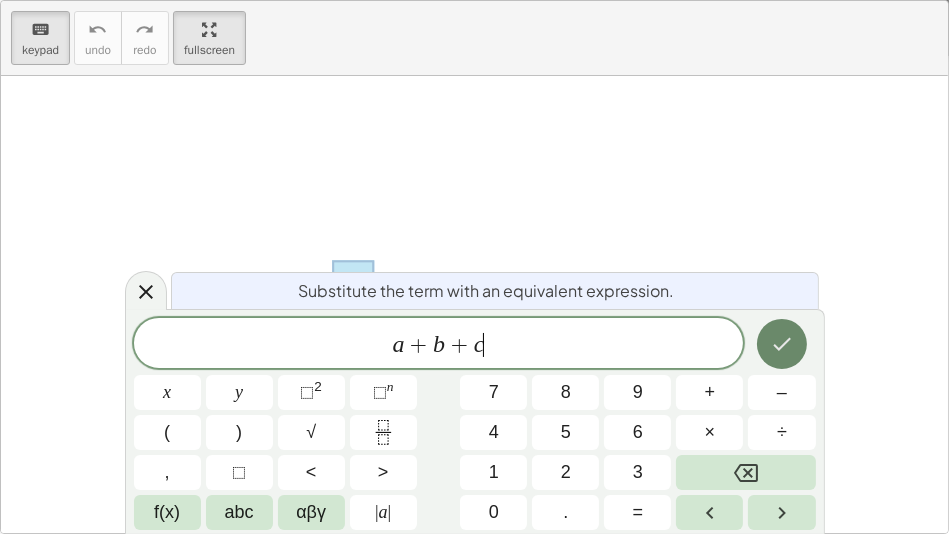 click 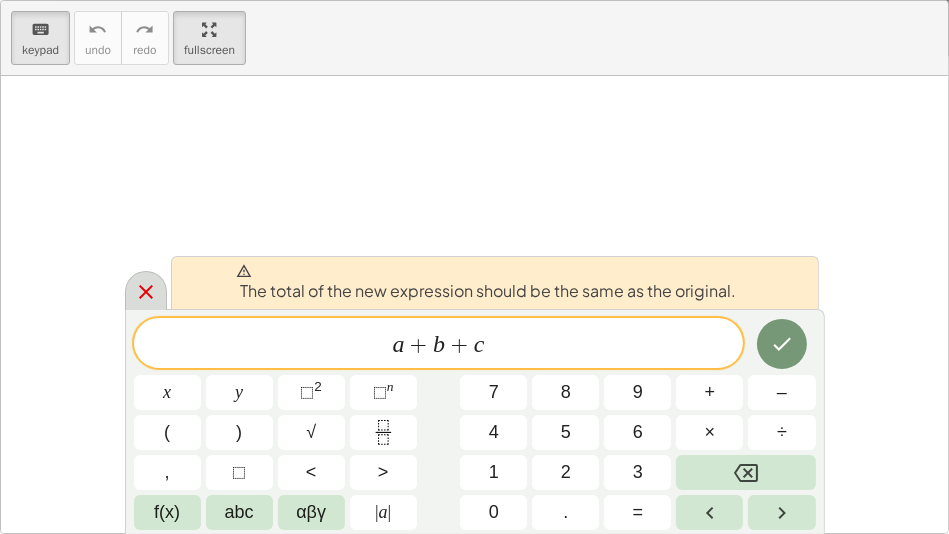 click 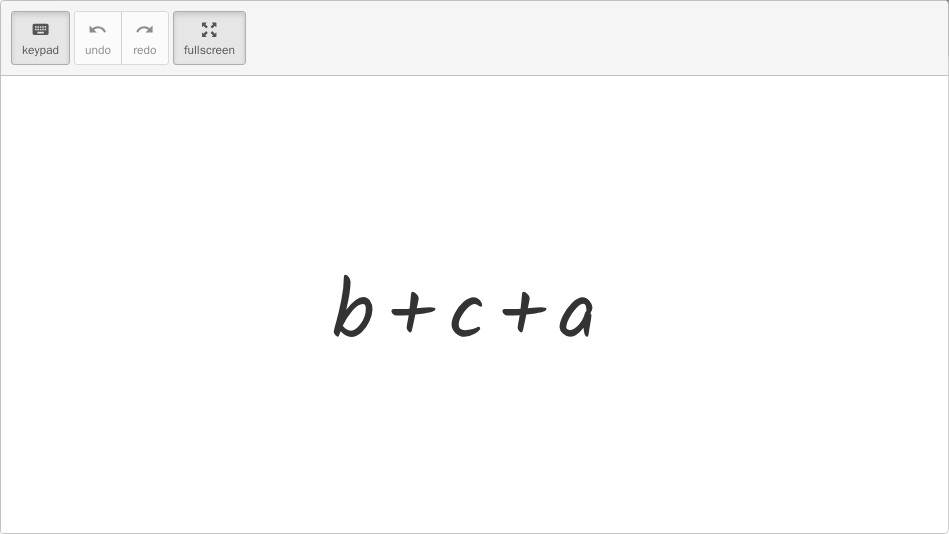 click at bounding box center (481, 304) 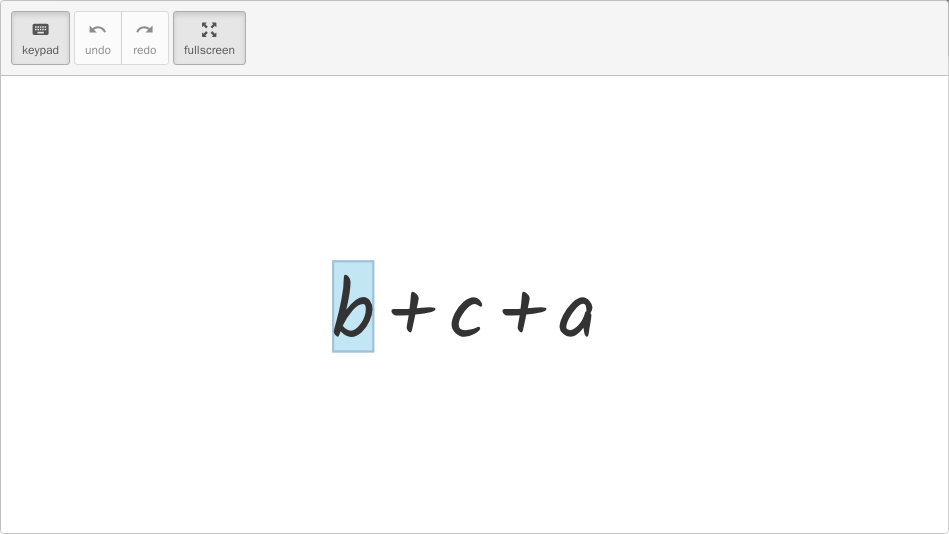 drag, startPoint x: 327, startPoint y: 339, endPoint x: 351, endPoint y: 333, distance: 24.738634 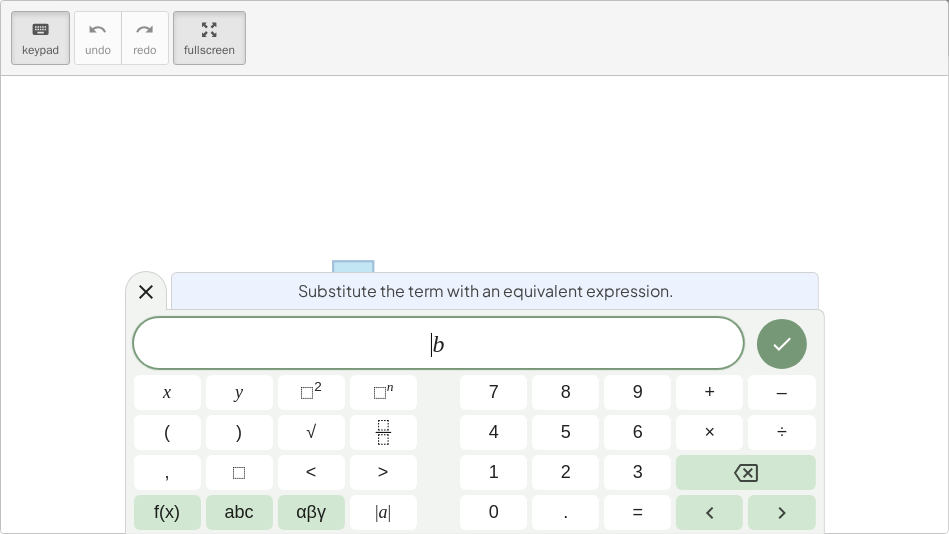click on "​ b" at bounding box center (439, 345) 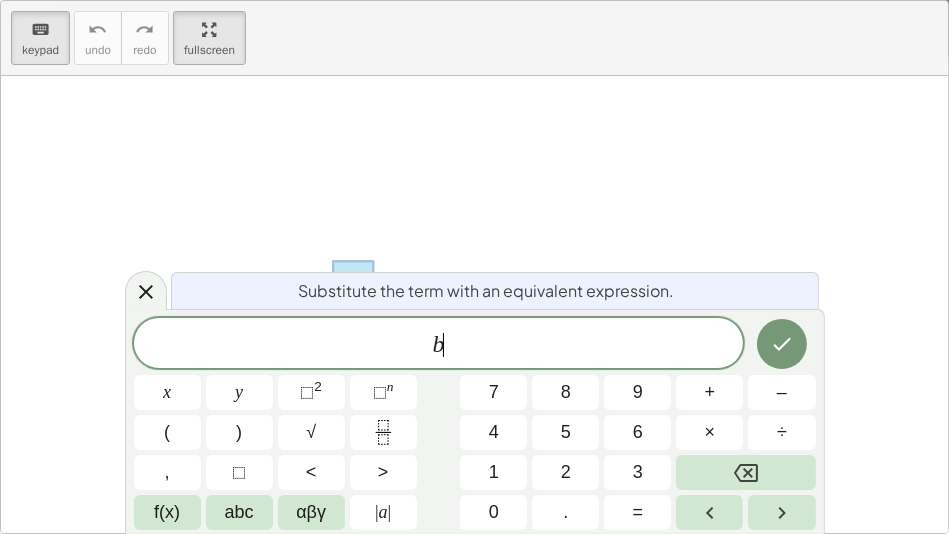 click on "b ​" at bounding box center [439, 345] 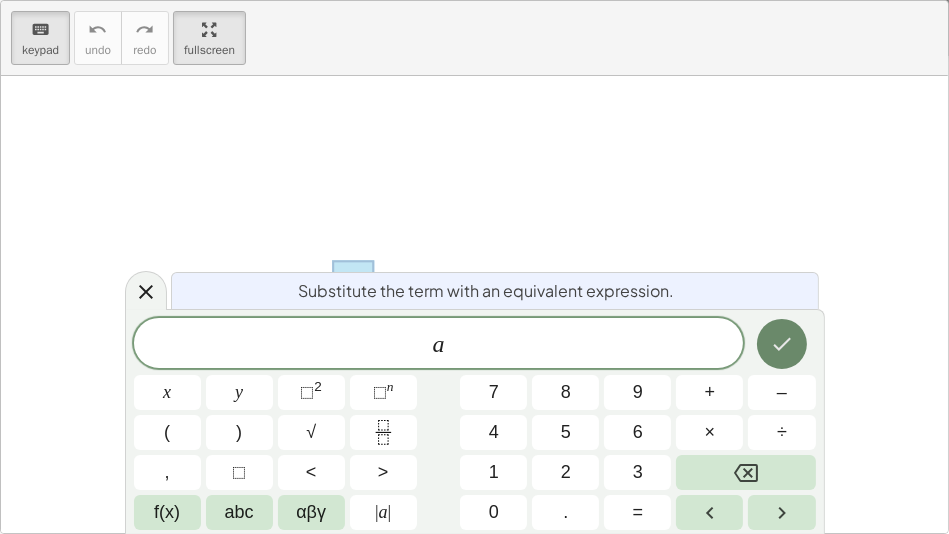 click at bounding box center [782, 344] 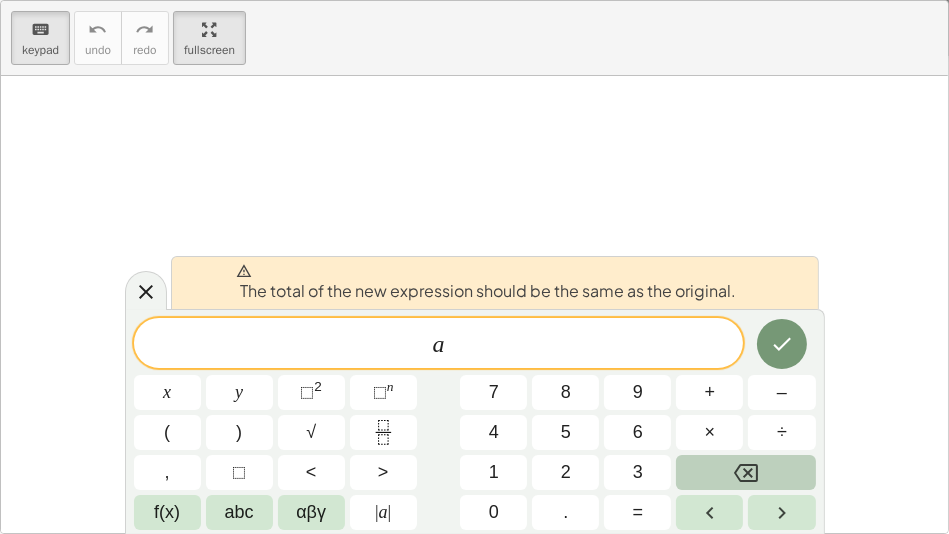 click 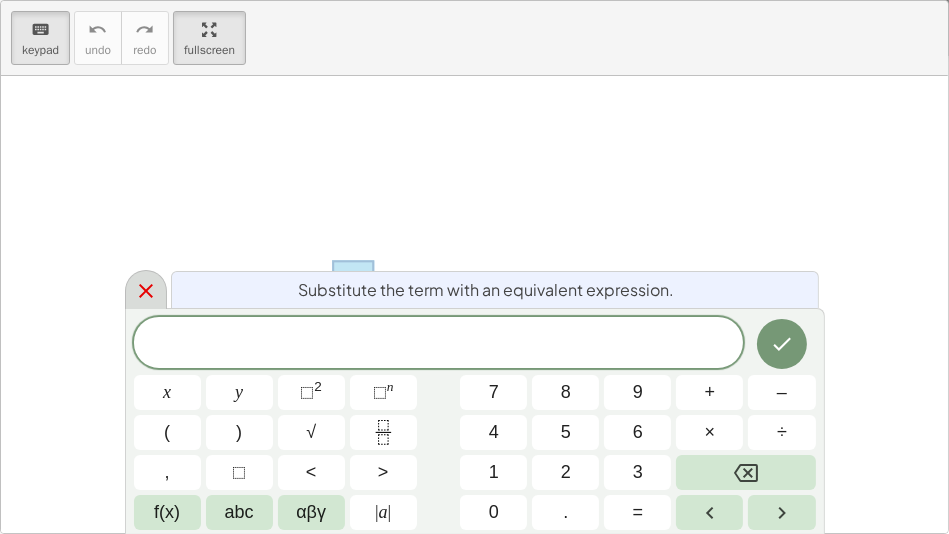 click 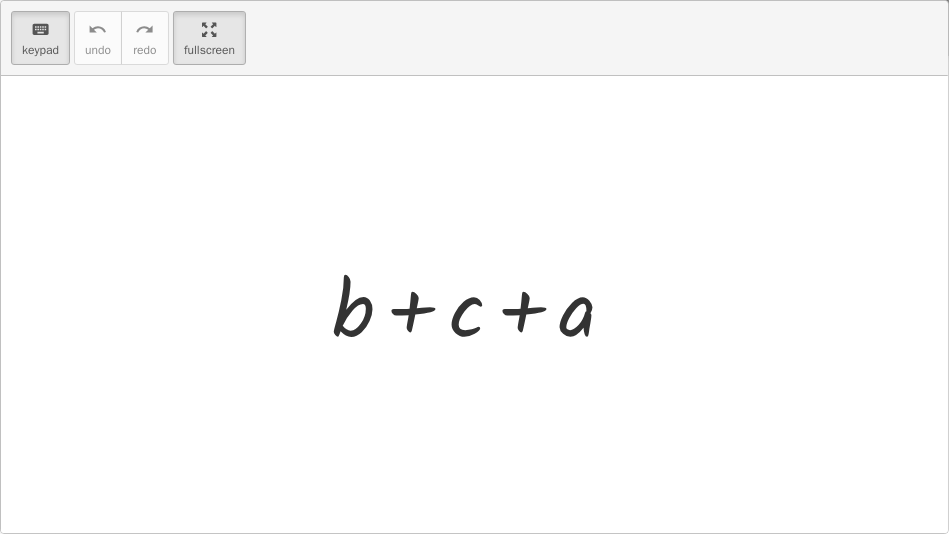 click at bounding box center (481, 304) 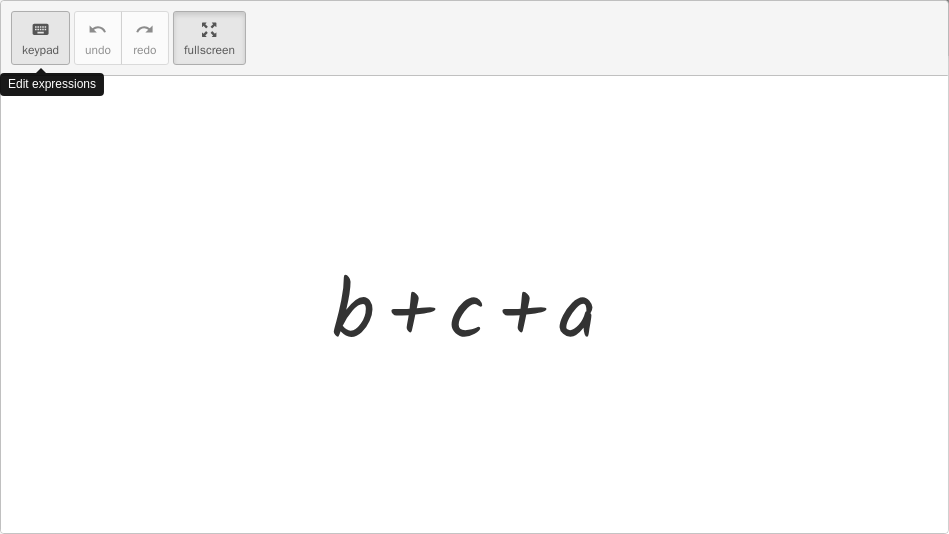 click on "keyboard" at bounding box center [40, 29] 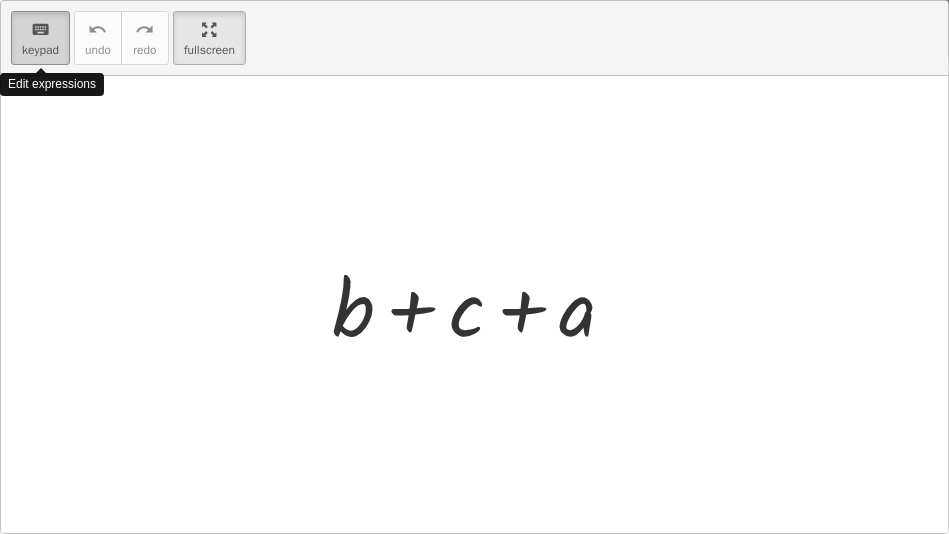 click on "keypad" at bounding box center [40, 50] 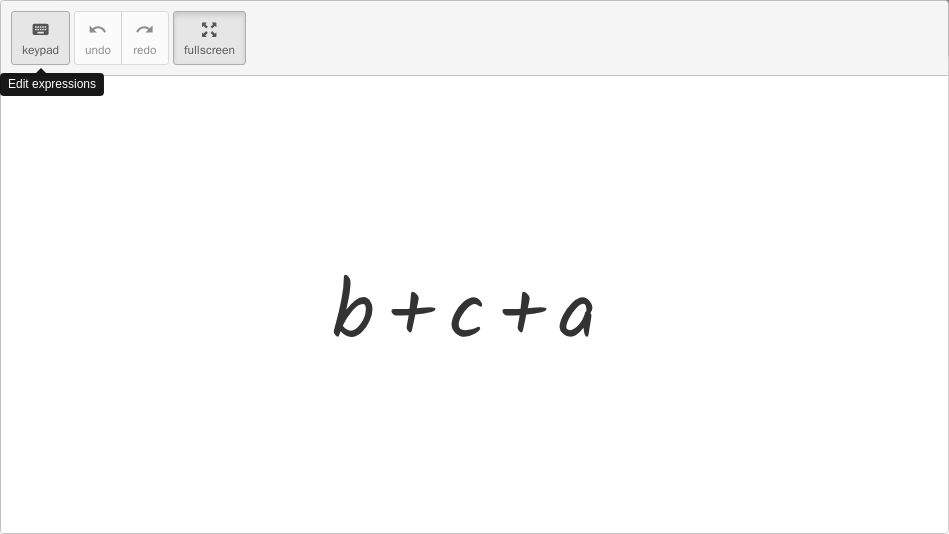 click on "keypad" at bounding box center [40, 50] 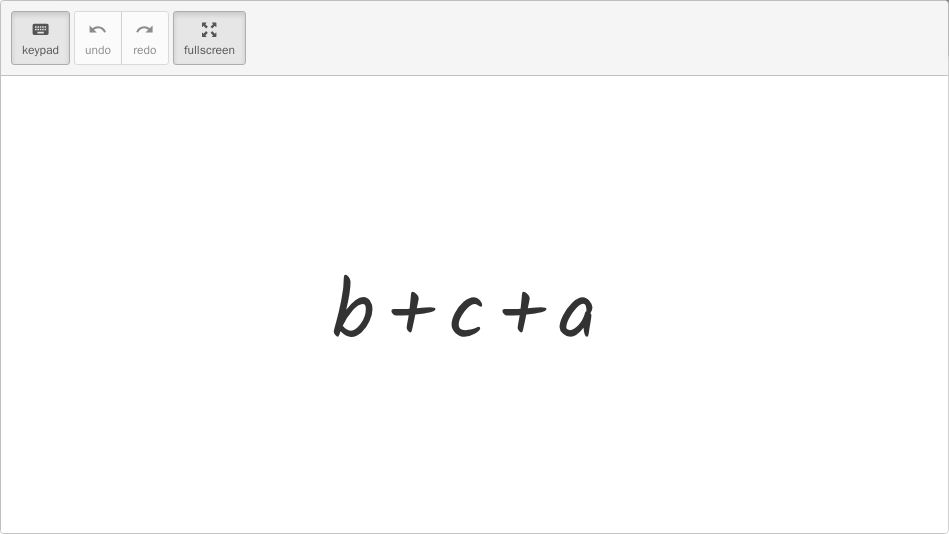 click at bounding box center [481, 304] 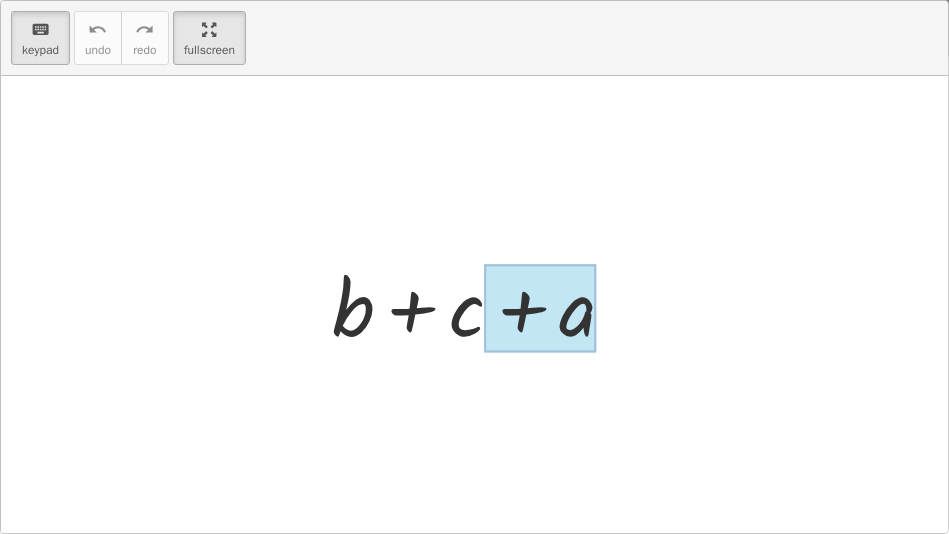 click at bounding box center [540, 308] 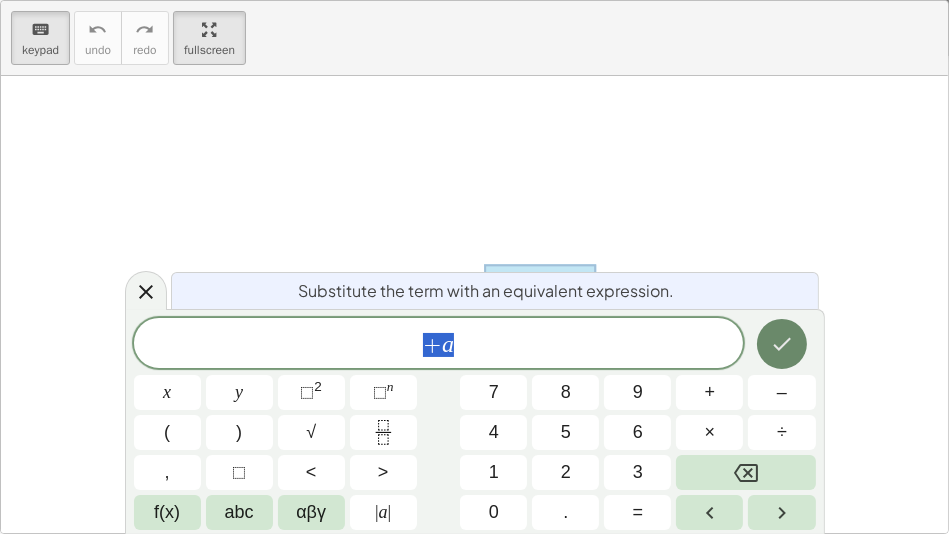 click 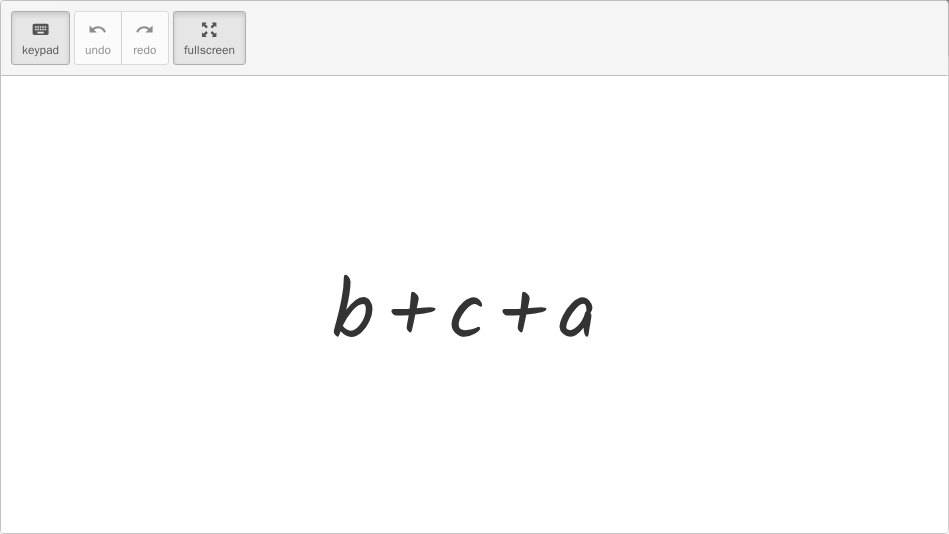 click on "+ b + c + a" at bounding box center [474, 304] 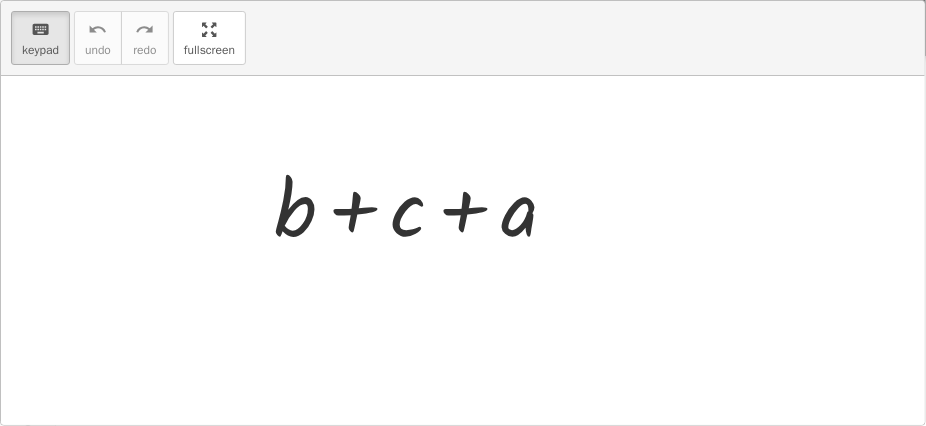 drag, startPoint x: 216, startPoint y: 54, endPoint x: 212, endPoint y: -20, distance: 74.10803 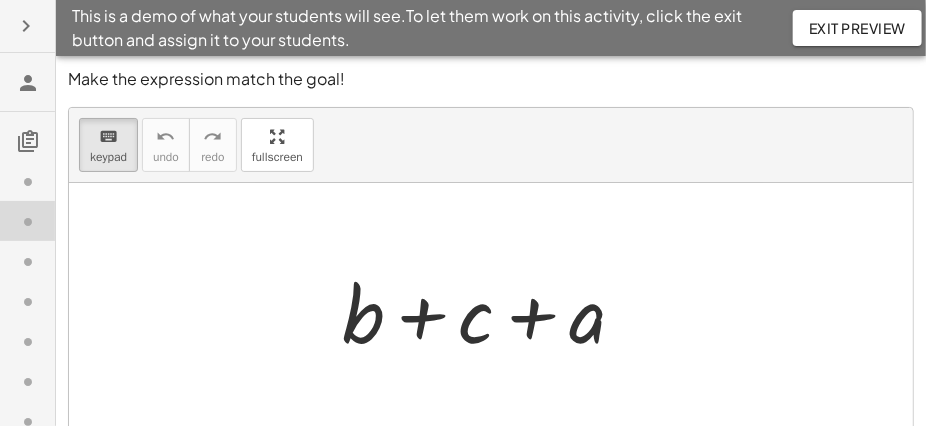 click on "This is a demo of what your students will see.   To let them work on this activity, click the exit button and assign it to your students.  Exit Preview You can drag terms to commute. Watch this to learn how! When you want to move on, click continue.  Continue Make the expression match the goal! keyboard keypad undo undo redo redo fullscreen + b + c + a × Steps:  0 Goal: + a + b + c Reset   Continue  Make the expression match the goal! keyboard keypad undo undo redo redo fullscreen × Steps:  0 Goal: + 3 + 2 + 1 + 0 Reset   Continue  You can add by tapping on a '+' sign or by dragging one number on top of the other. Watch this to learn how! When you're ready to move on, click continue. Continue Make the expression match the goal! keyboard keypad undo undo redo redo fullscreen × Steps:  0 Goal: + 9 + 17 Reset   Continue  Make the expression match the goal! keyboard keypad undo undo redo redo fullscreen × Steps:  0 Goal: + y + z + 2 + 5 Reset   Continue  keyboard keypad undo undo redo ×" at bounding box center (463, 295) 